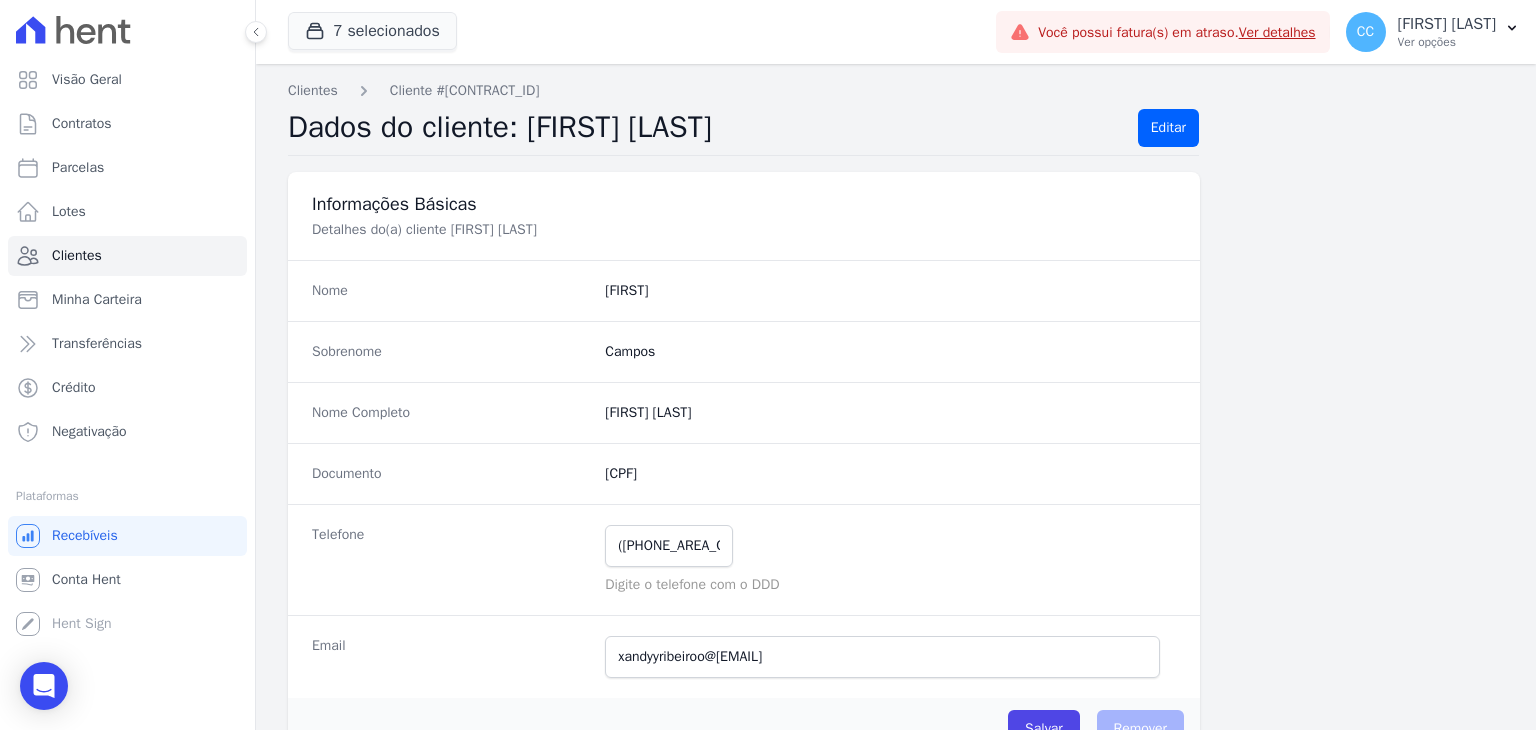 scroll, scrollTop: 0, scrollLeft: 0, axis: both 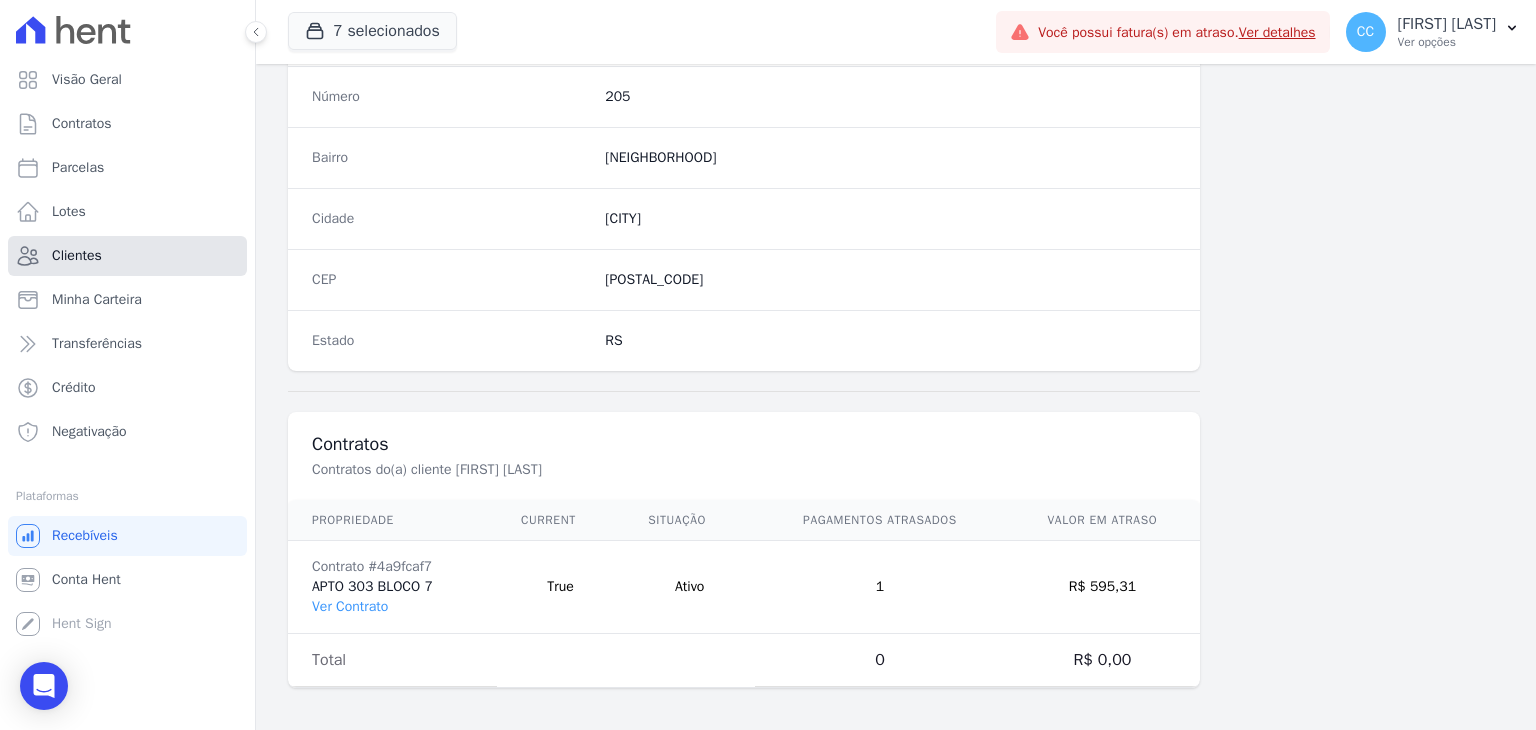 click on "Clientes" at bounding box center [127, 256] 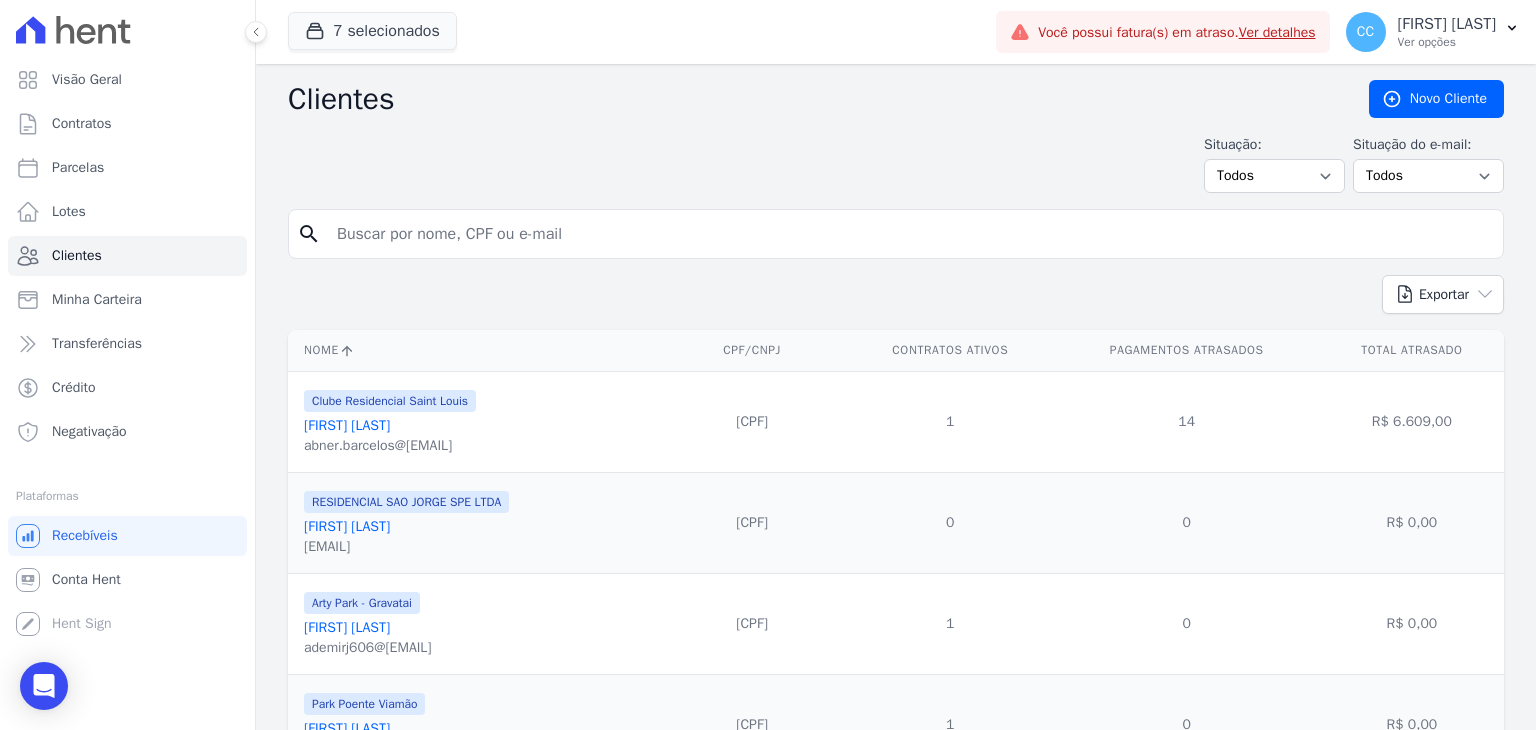 click at bounding box center [910, 234] 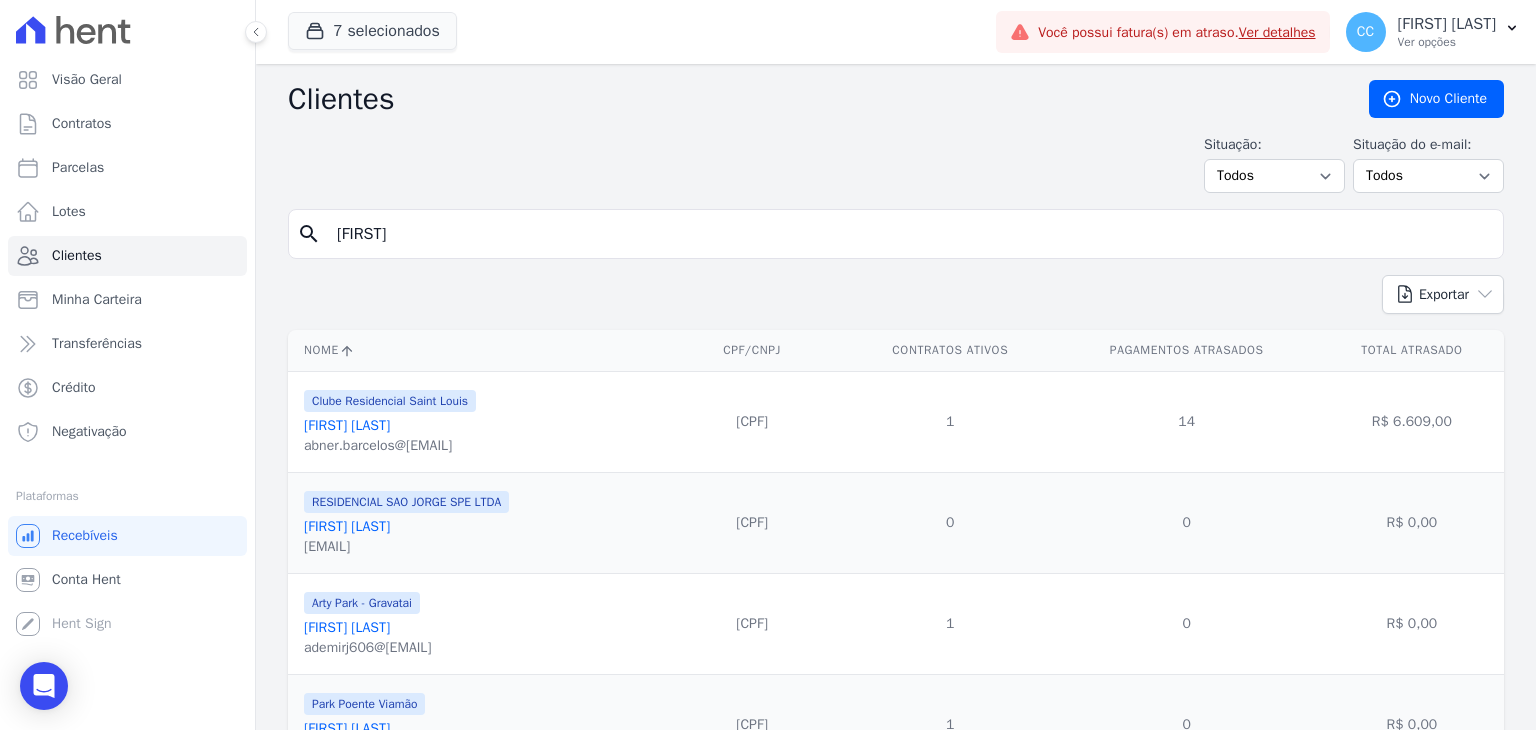 type on "[FIRST]" 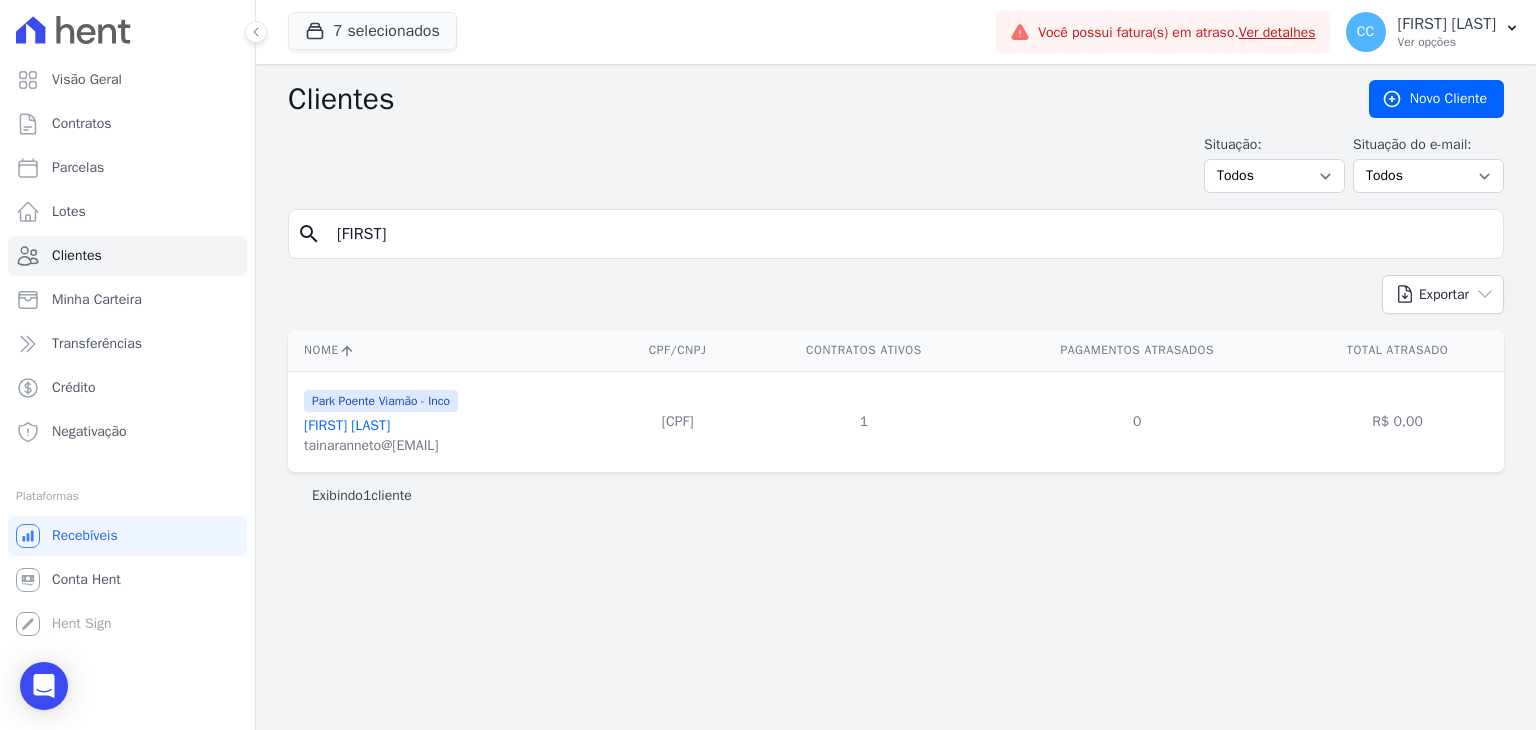 click on "[FIRST] [LAST]" at bounding box center [347, 425] 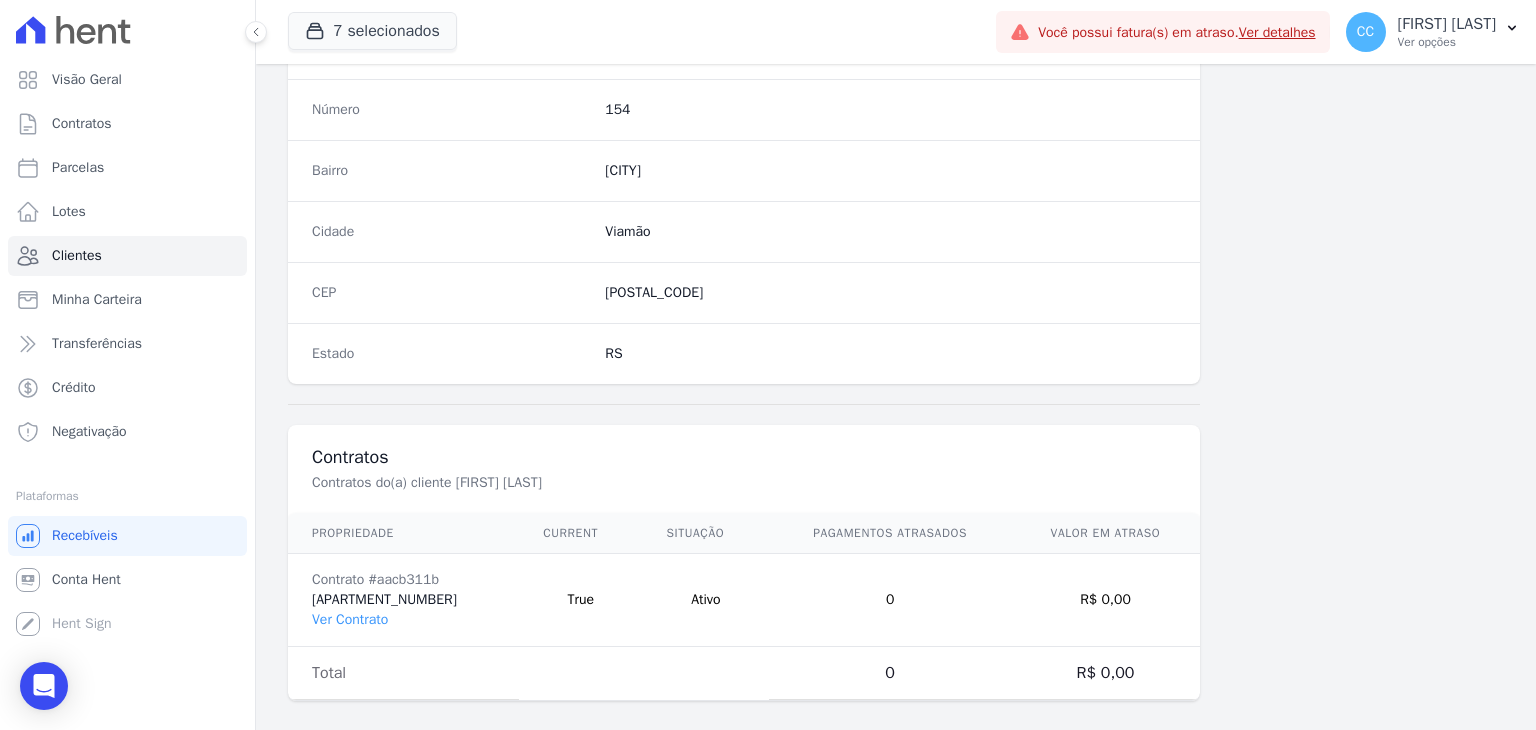scroll, scrollTop: 1135, scrollLeft: 0, axis: vertical 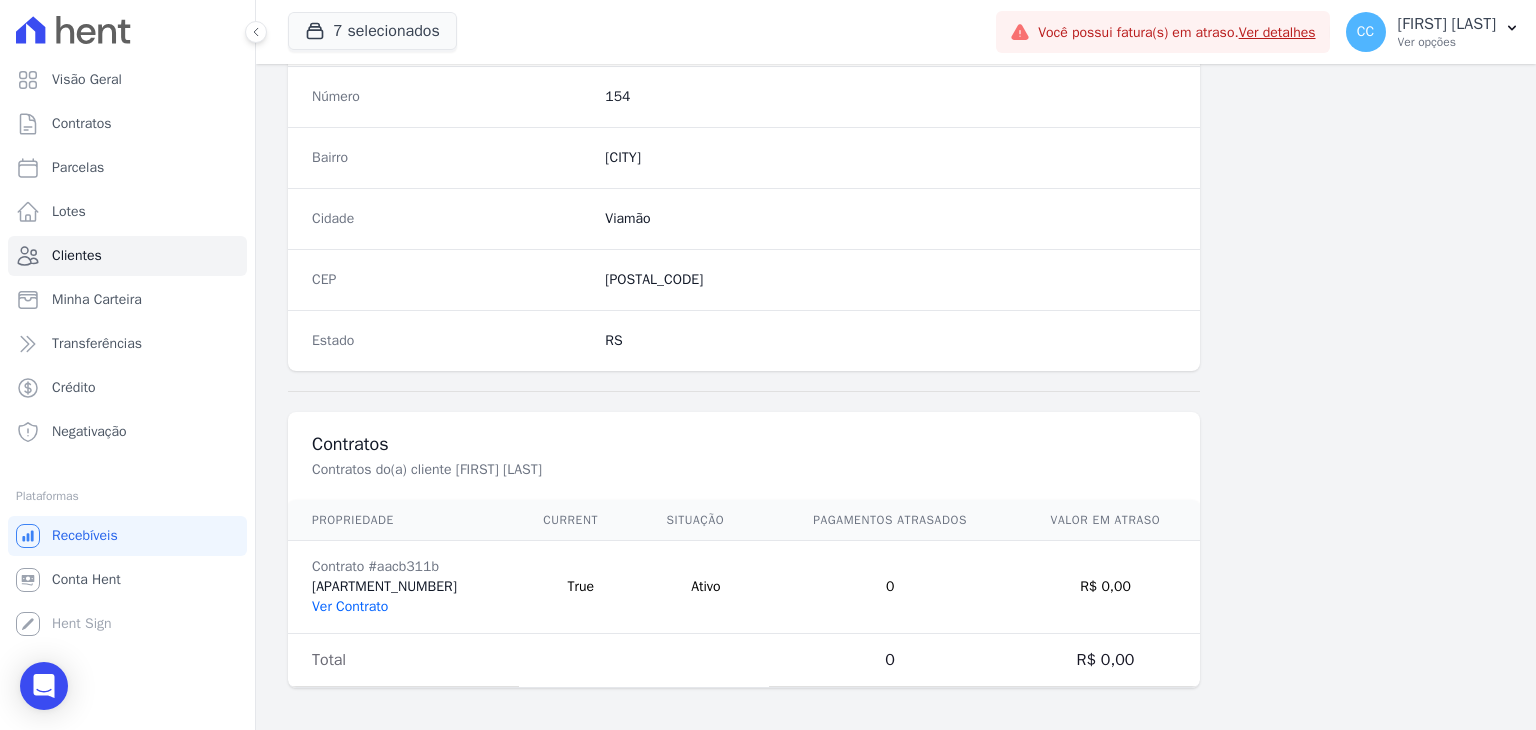 click on "Ver Contrato" at bounding box center (350, 606) 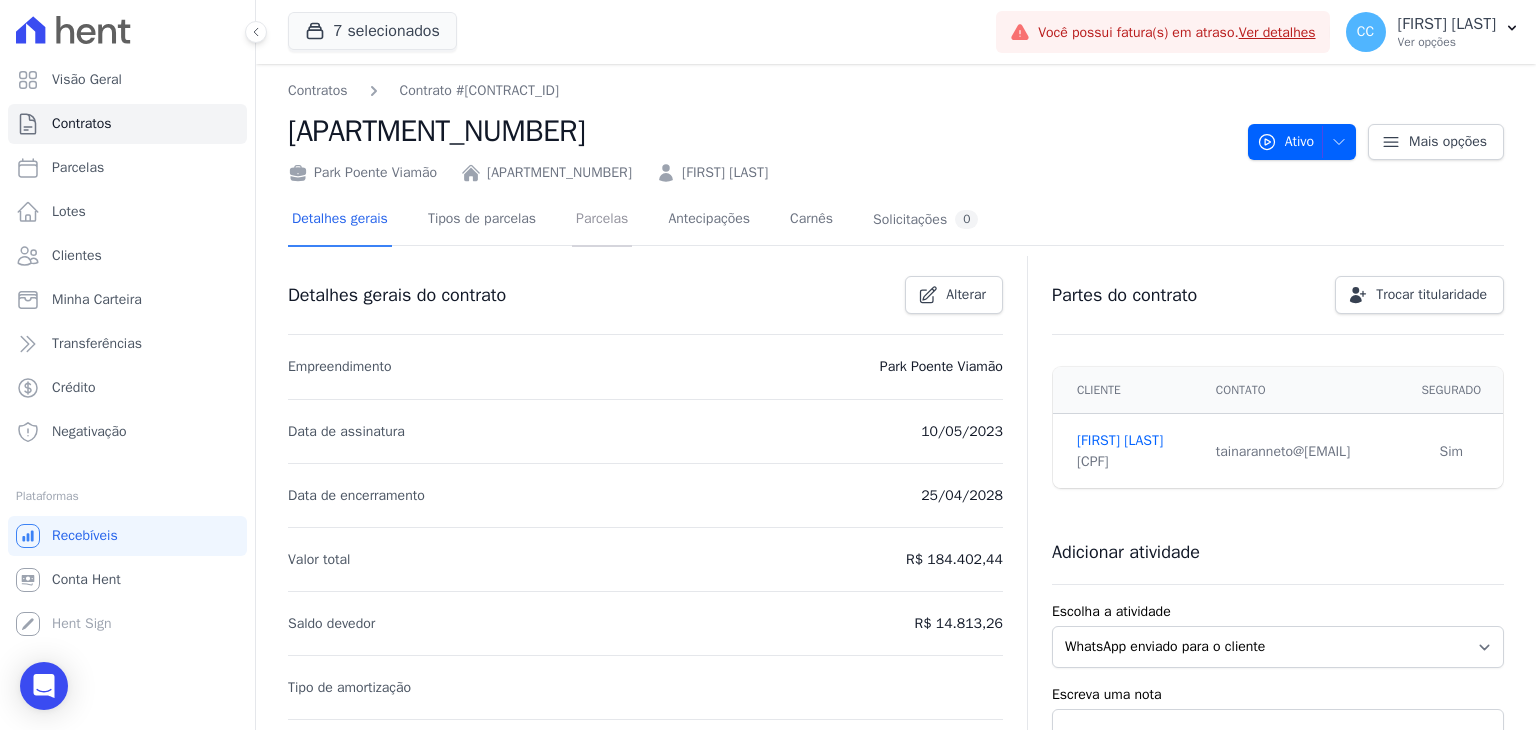 click on "Parcelas" at bounding box center [602, 220] 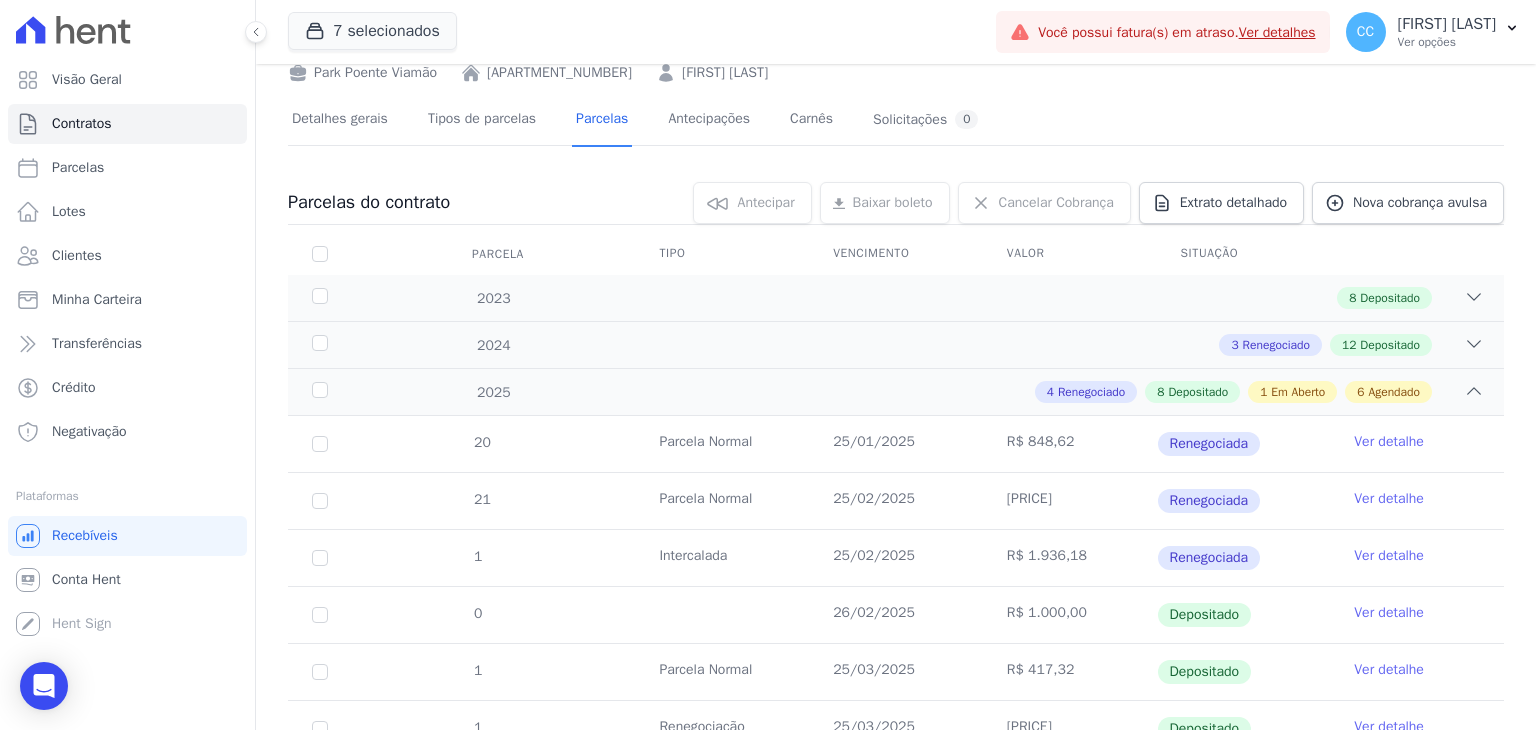 scroll, scrollTop: 0, scrollLeft: 0, axis: both 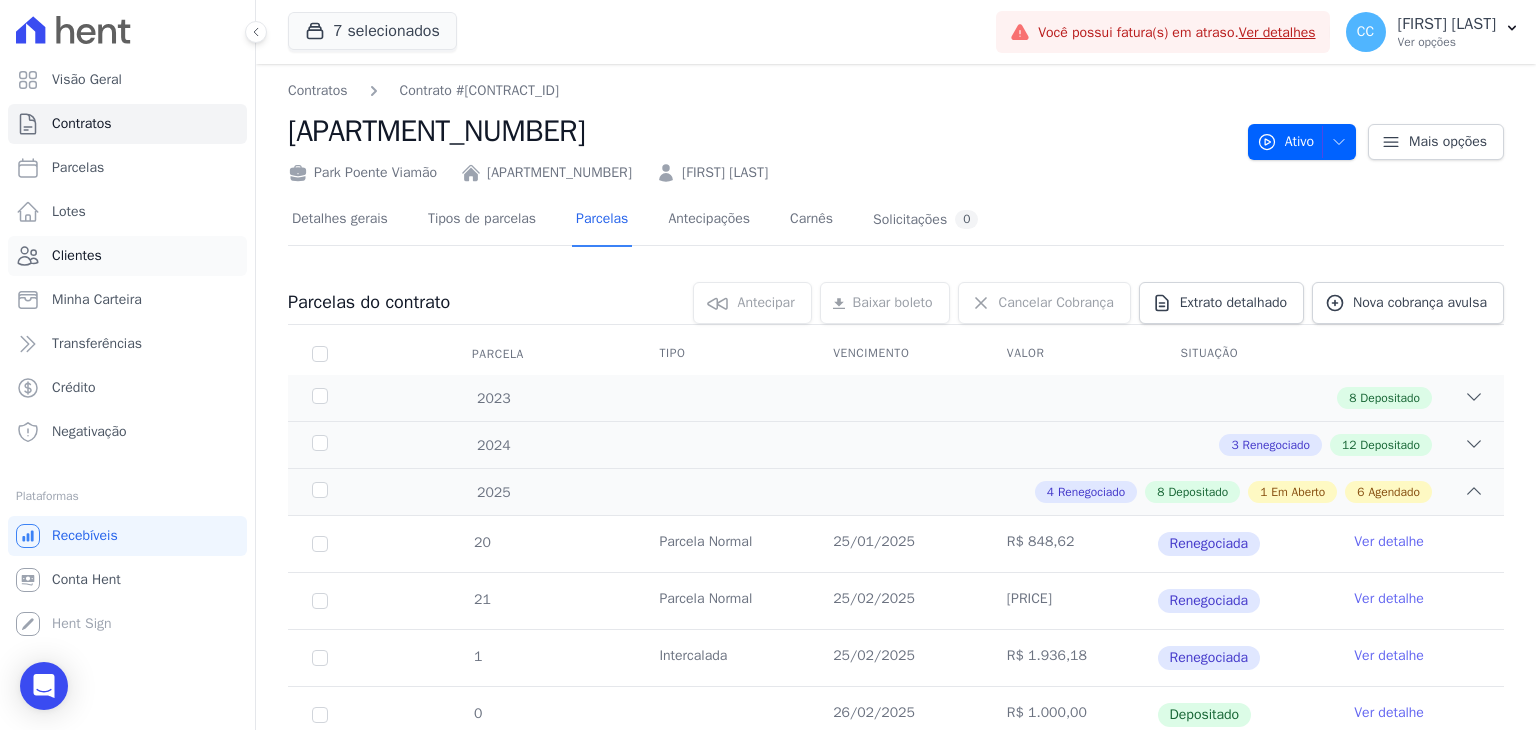 click on "Clientes" at bounding box center [127, 256] 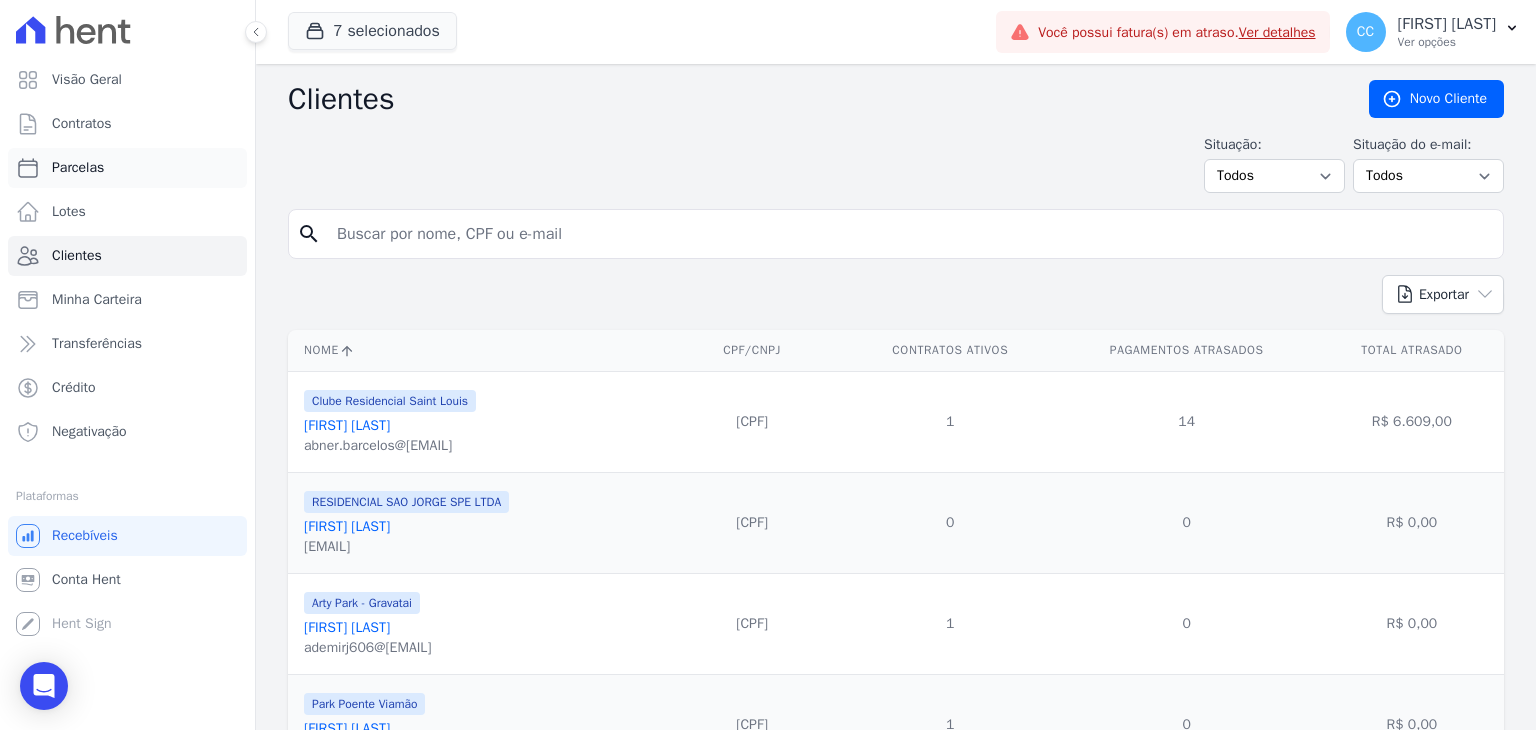 click on "Parcelas" at bounding box center (78, 168) 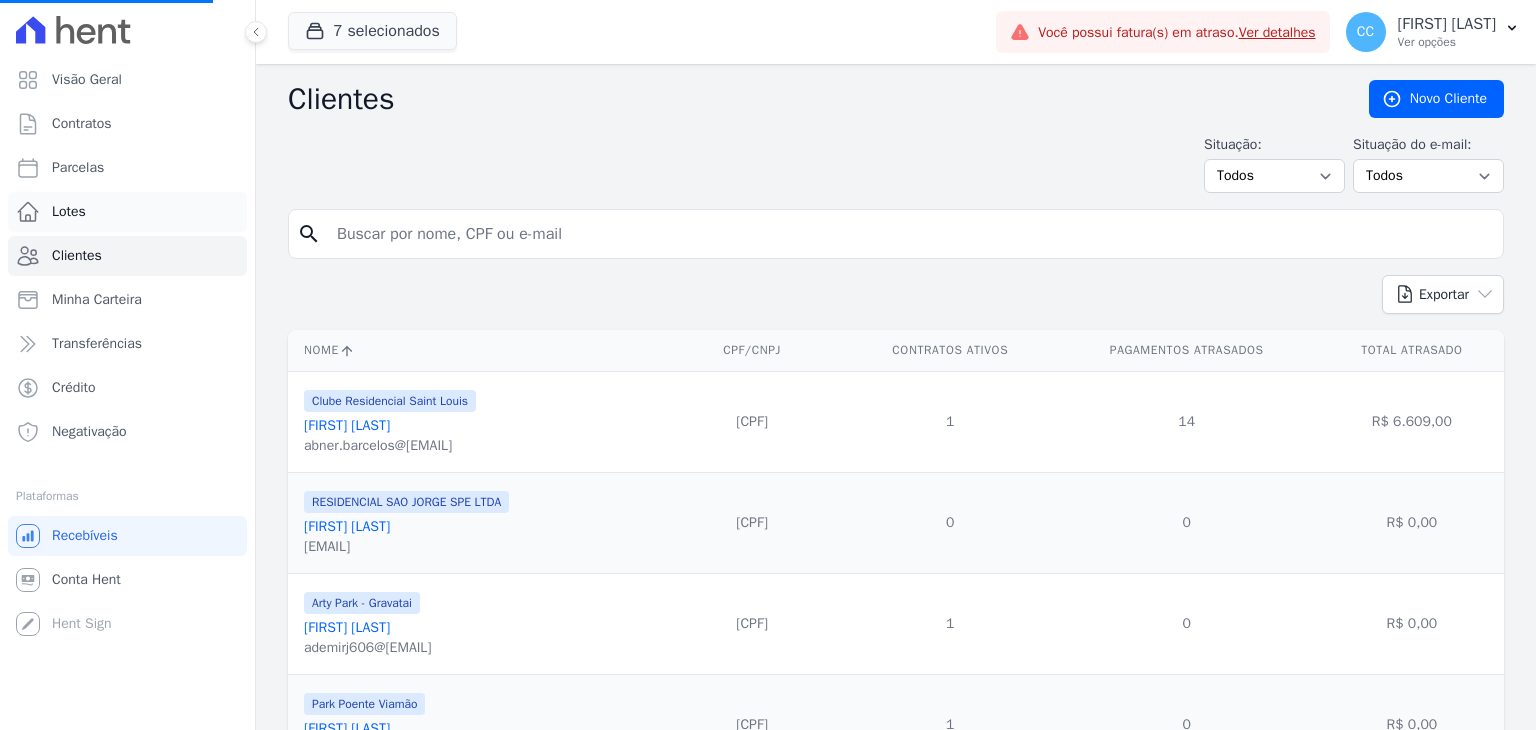 select 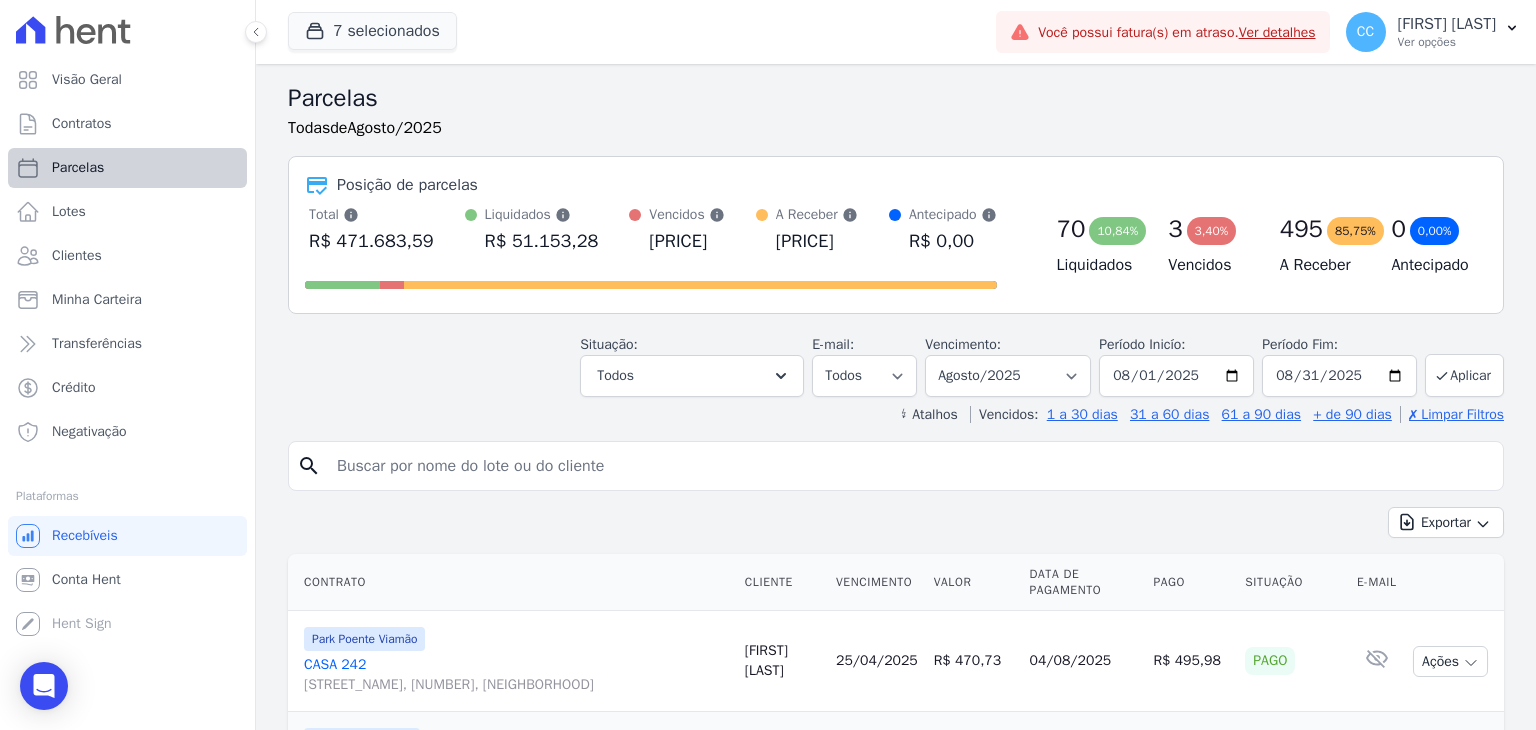 click on "Parcelas" at bounding box center (127, 168) 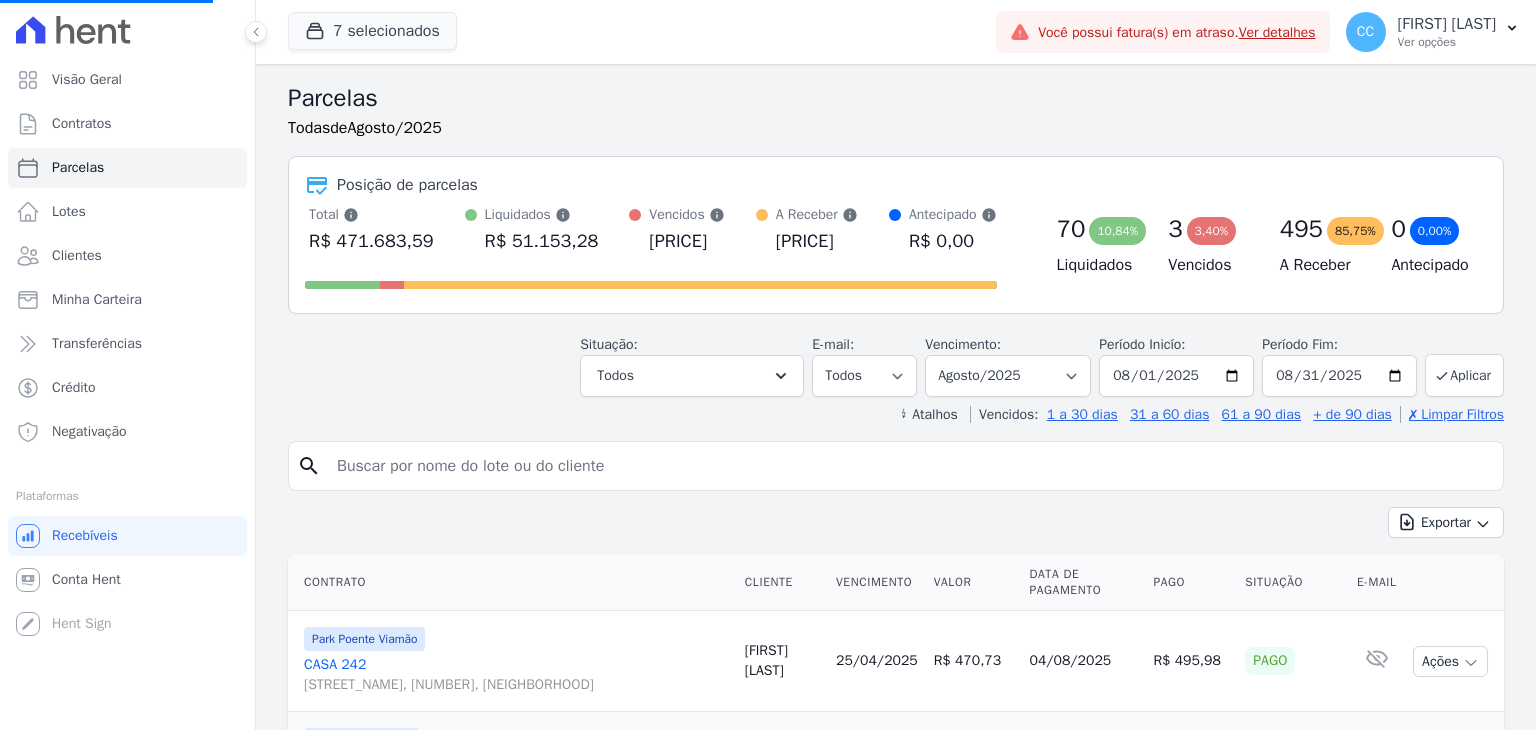 select 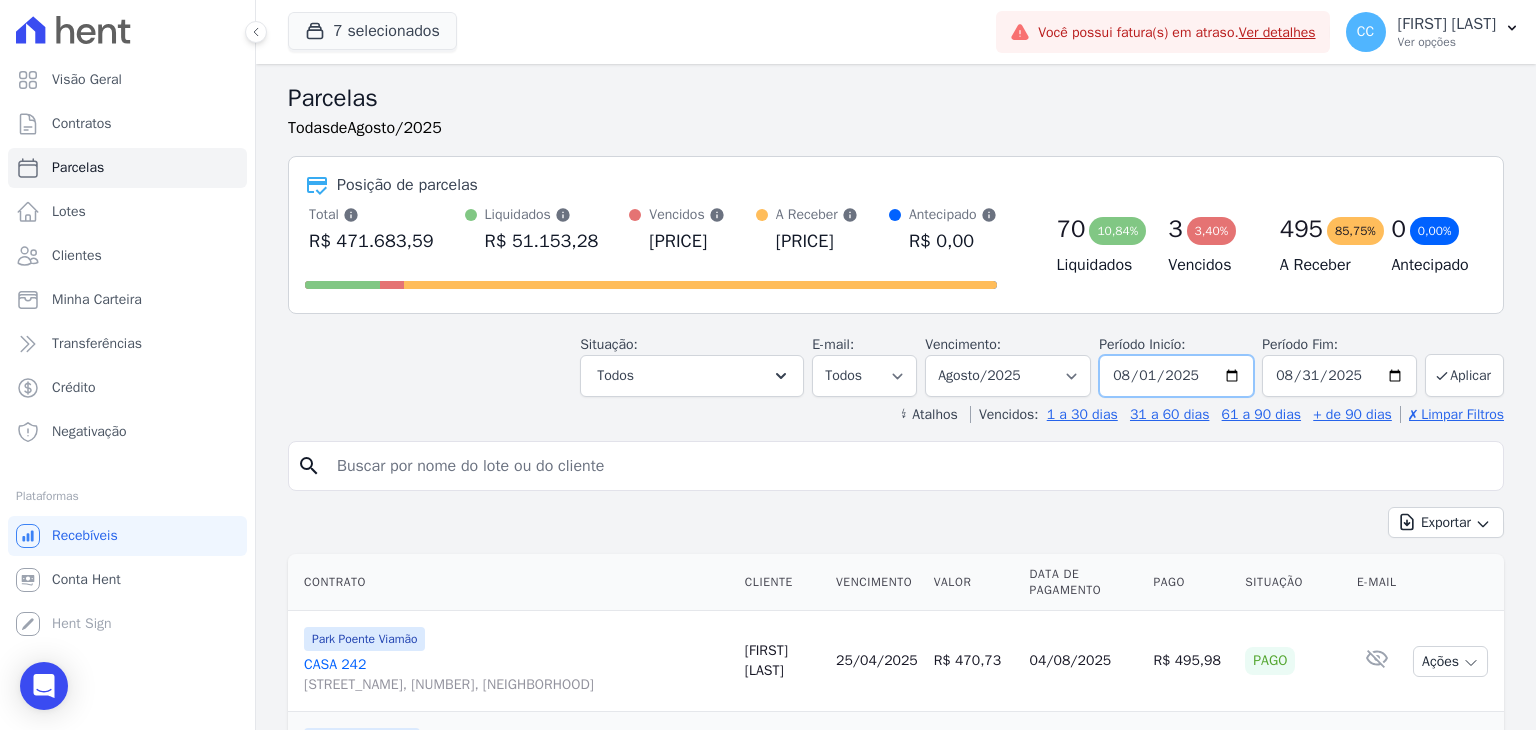 click on "2025-08-01" at bounding box center [1176, 376] 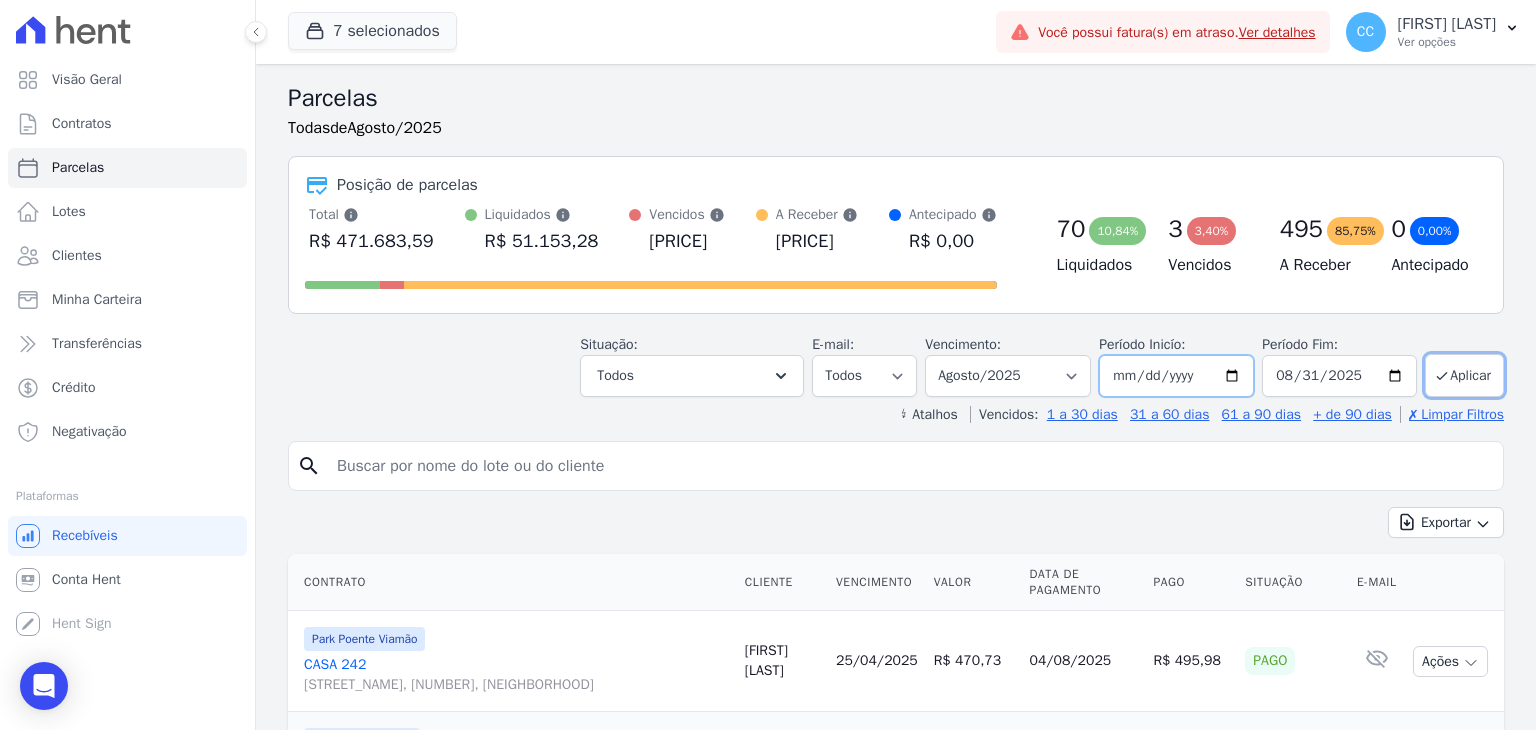 type on "2025-08-01" 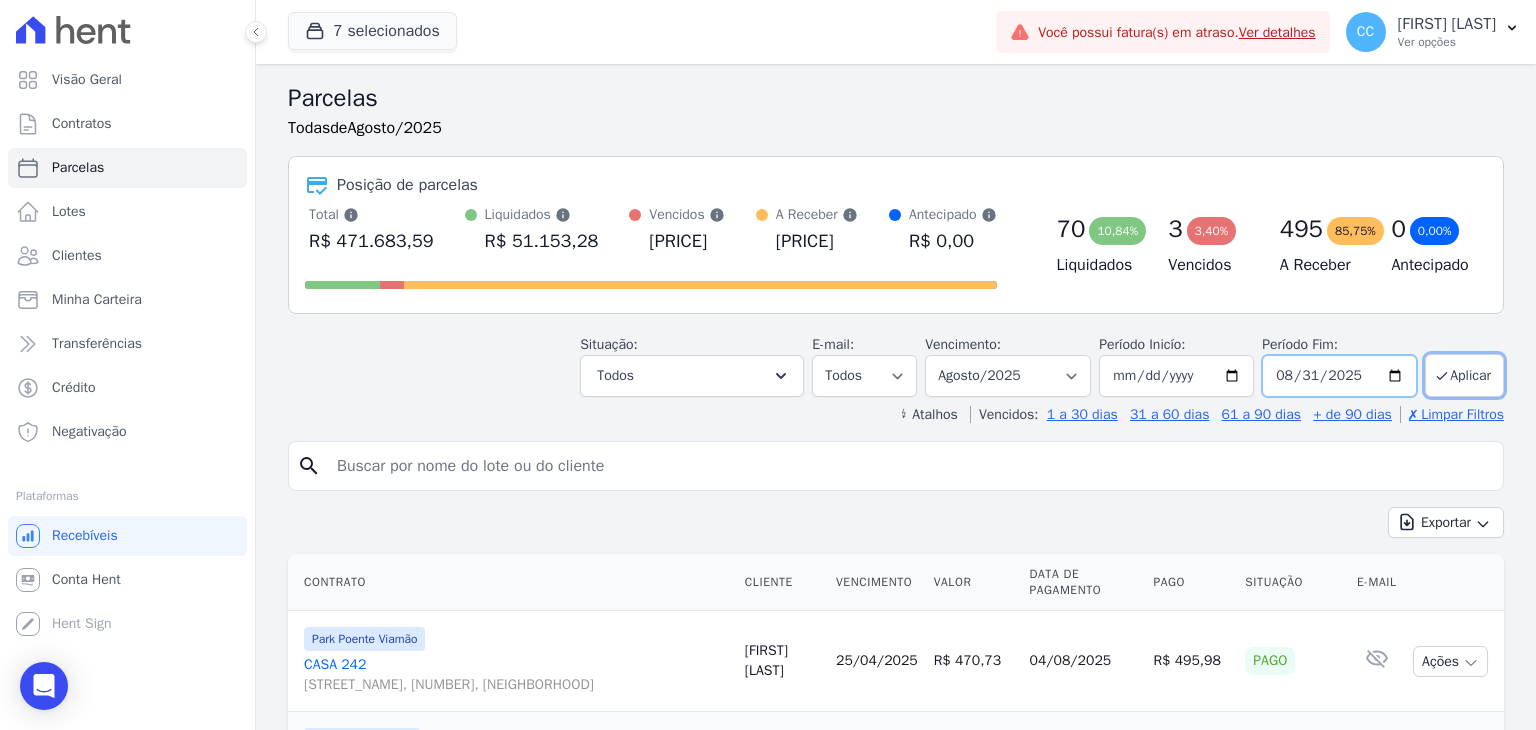 click on "2025-08-31" at bounding box center (1339, 376) 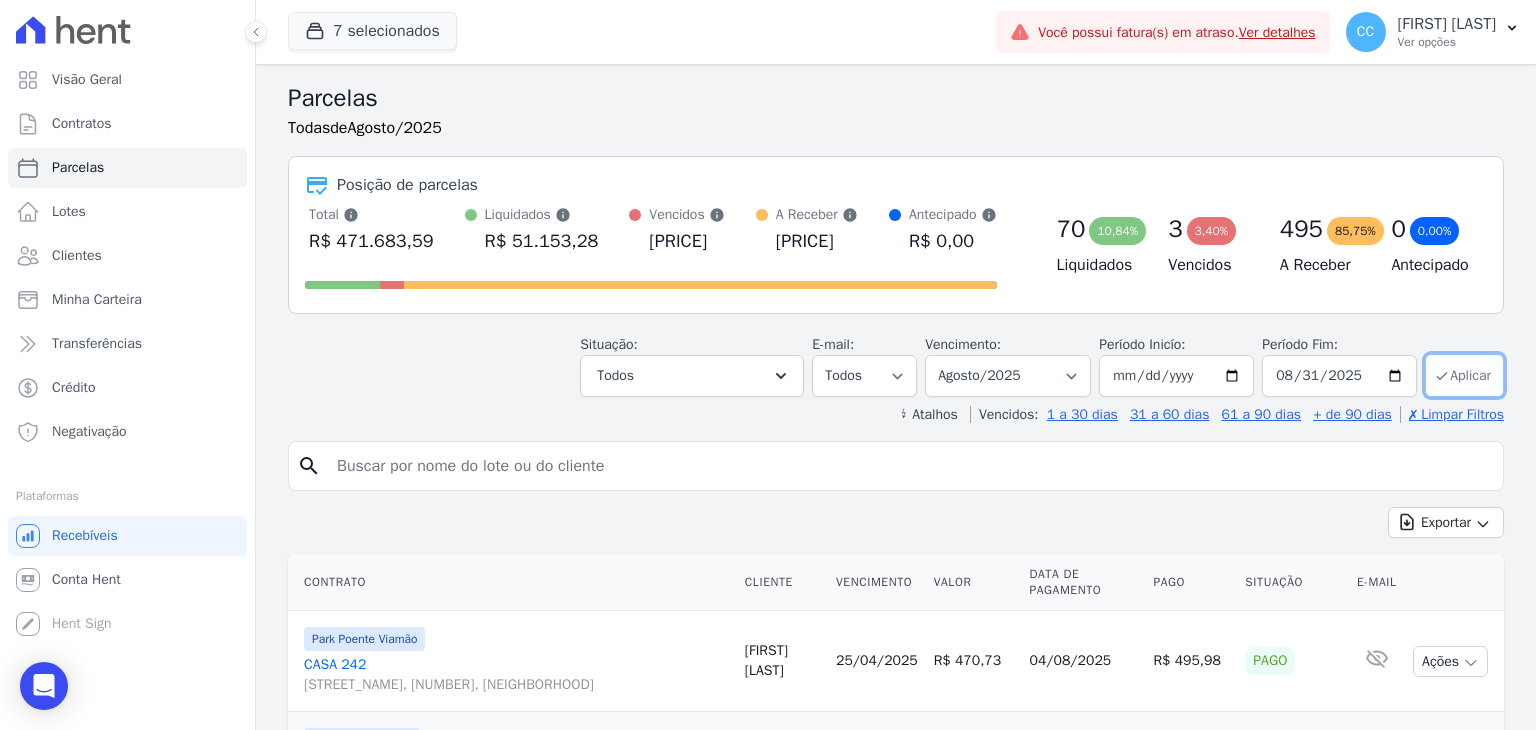 click on "Aplicar" at bounding box center (1464, 375) 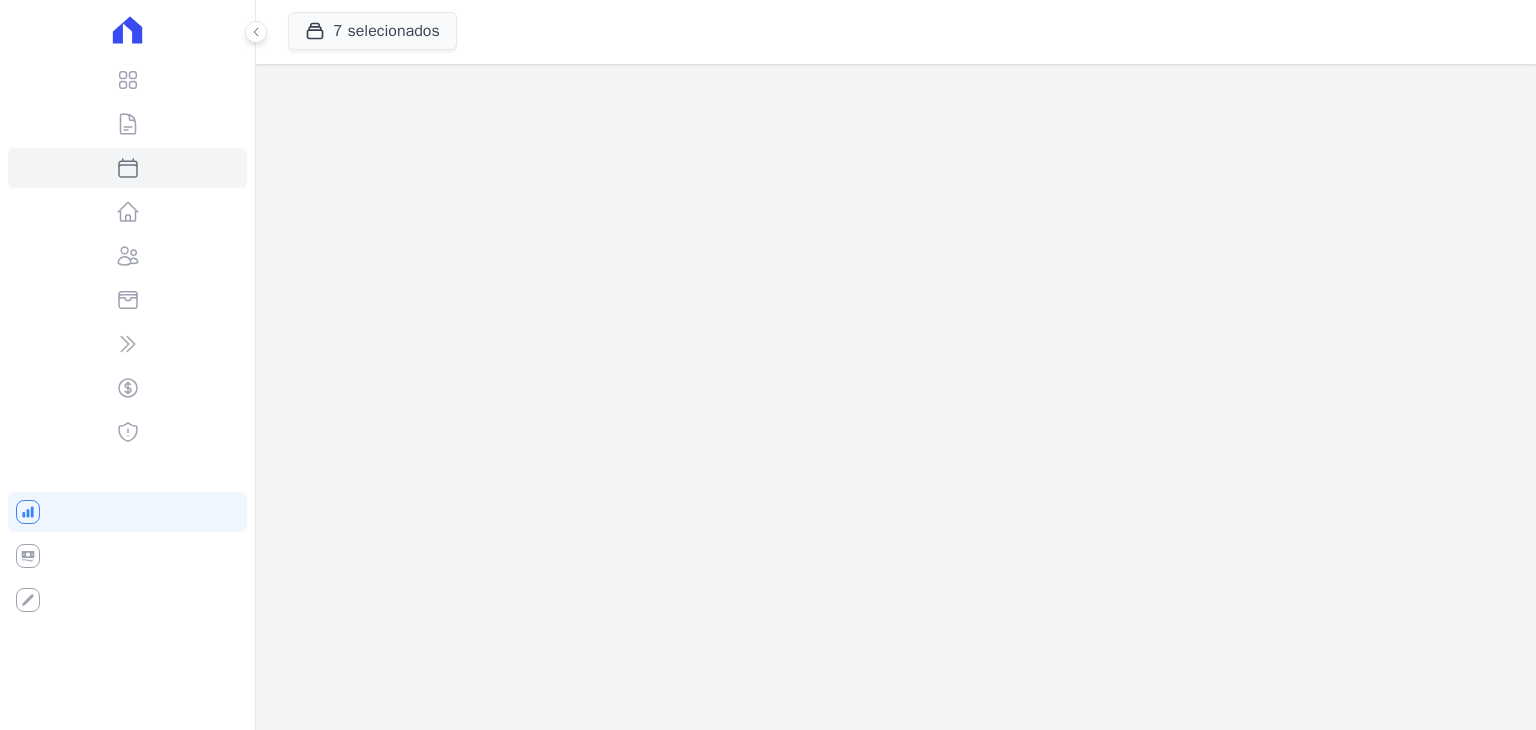 scroll, scrollTop: 0, scrollLeft: 0, axis: both 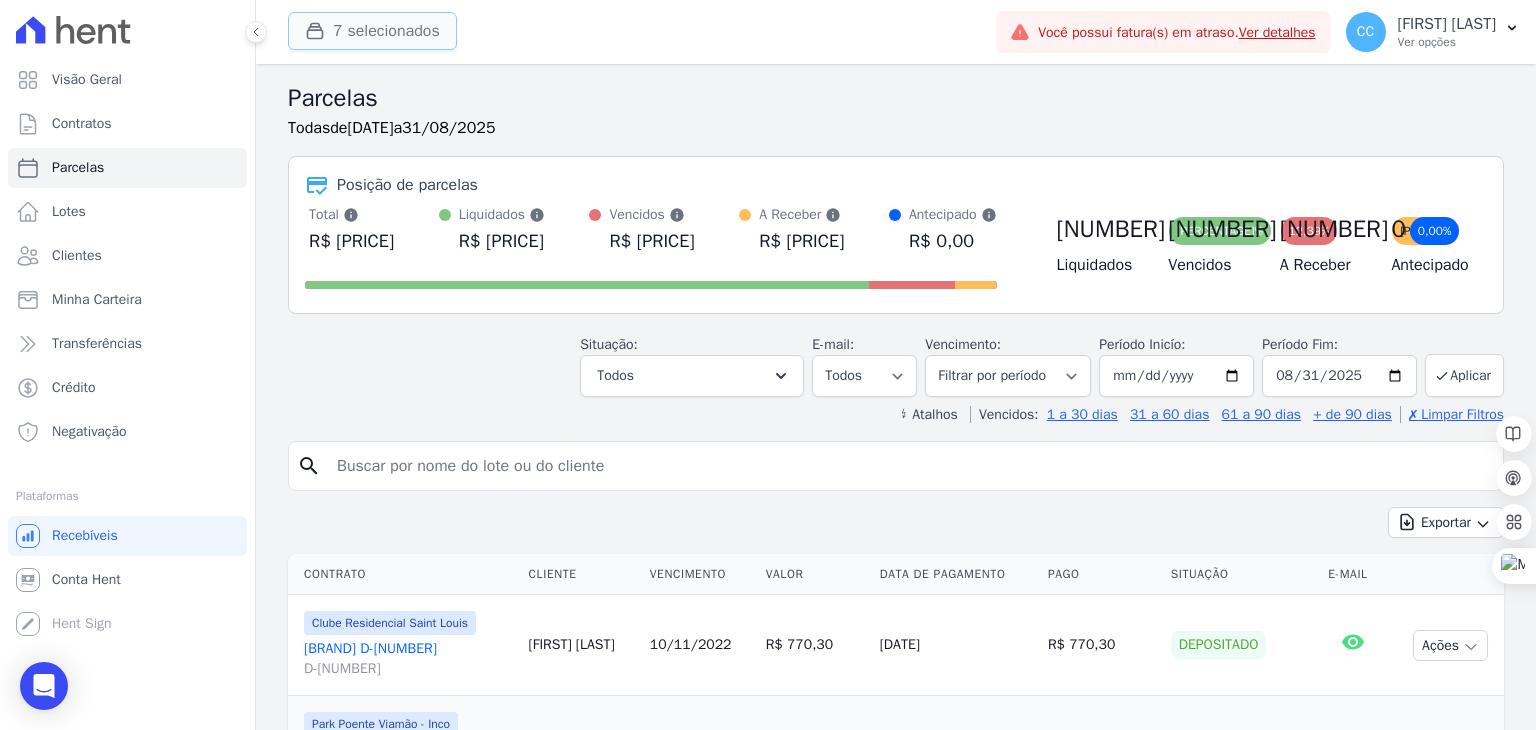click on "7 selecionados" at bounding box center (372, 31) 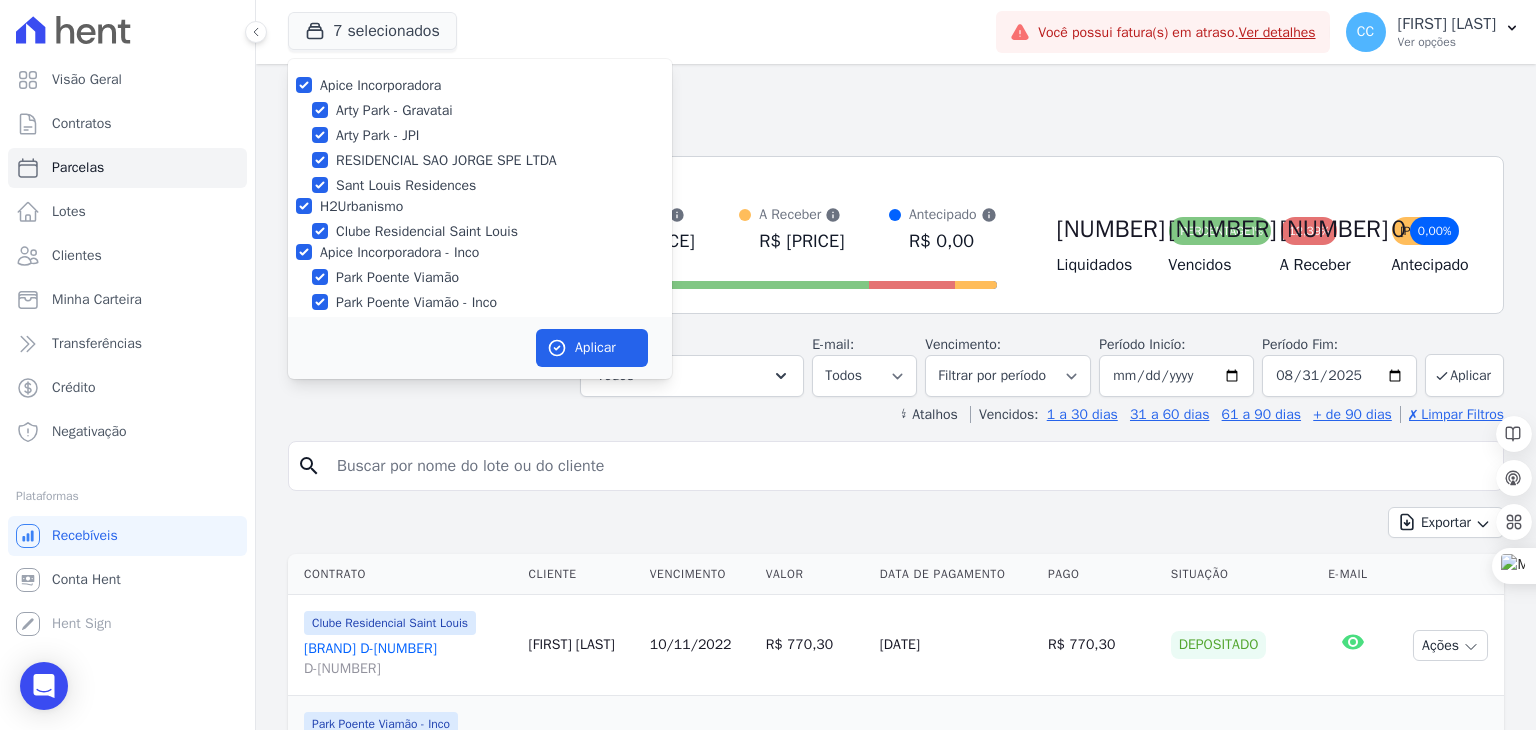click on "RESIDENCIAL SAO JORGE SPE LTDA" at bounding box center [480, 160] 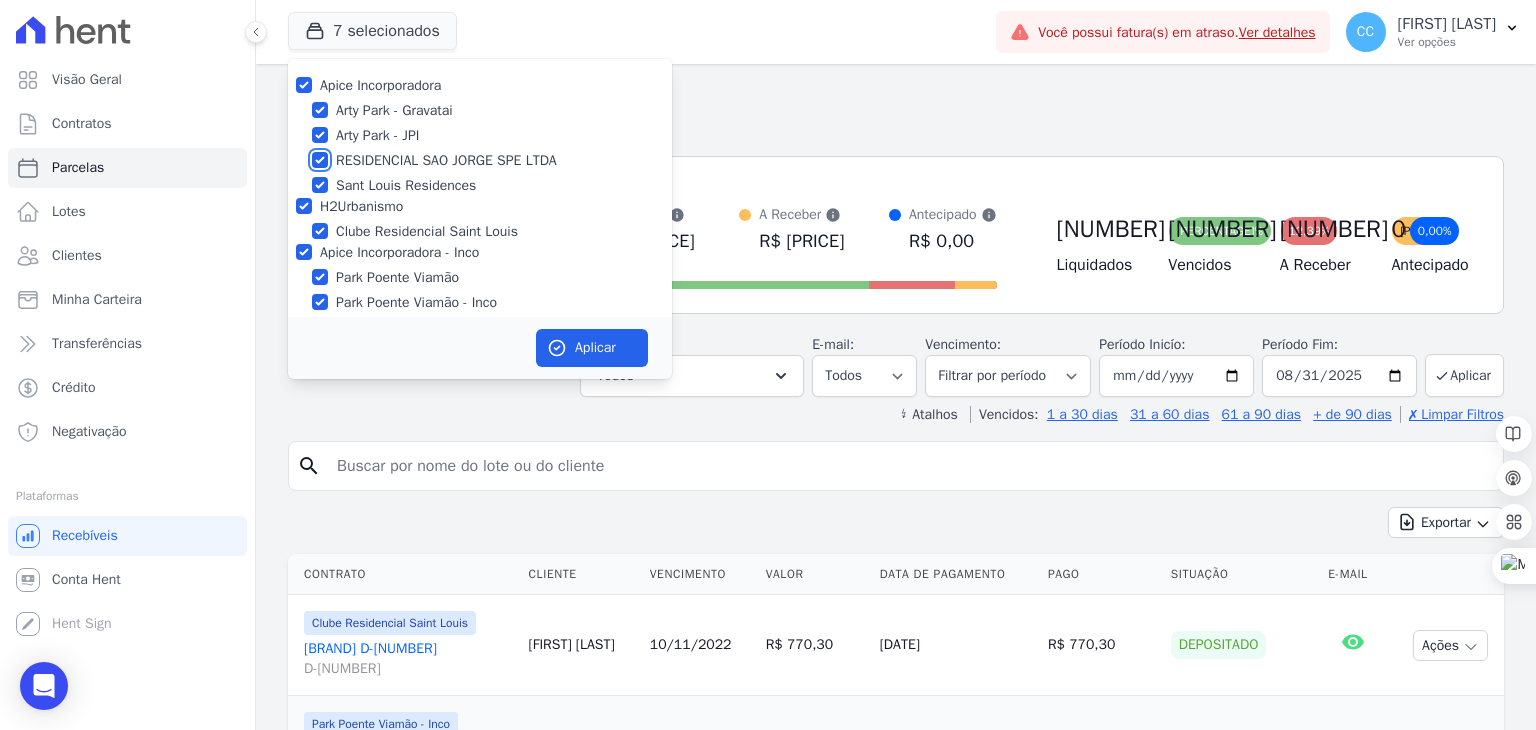 click on "RESIDENCIAL SAO JORGE SPE LTDA" at bounding box center [320, 160] 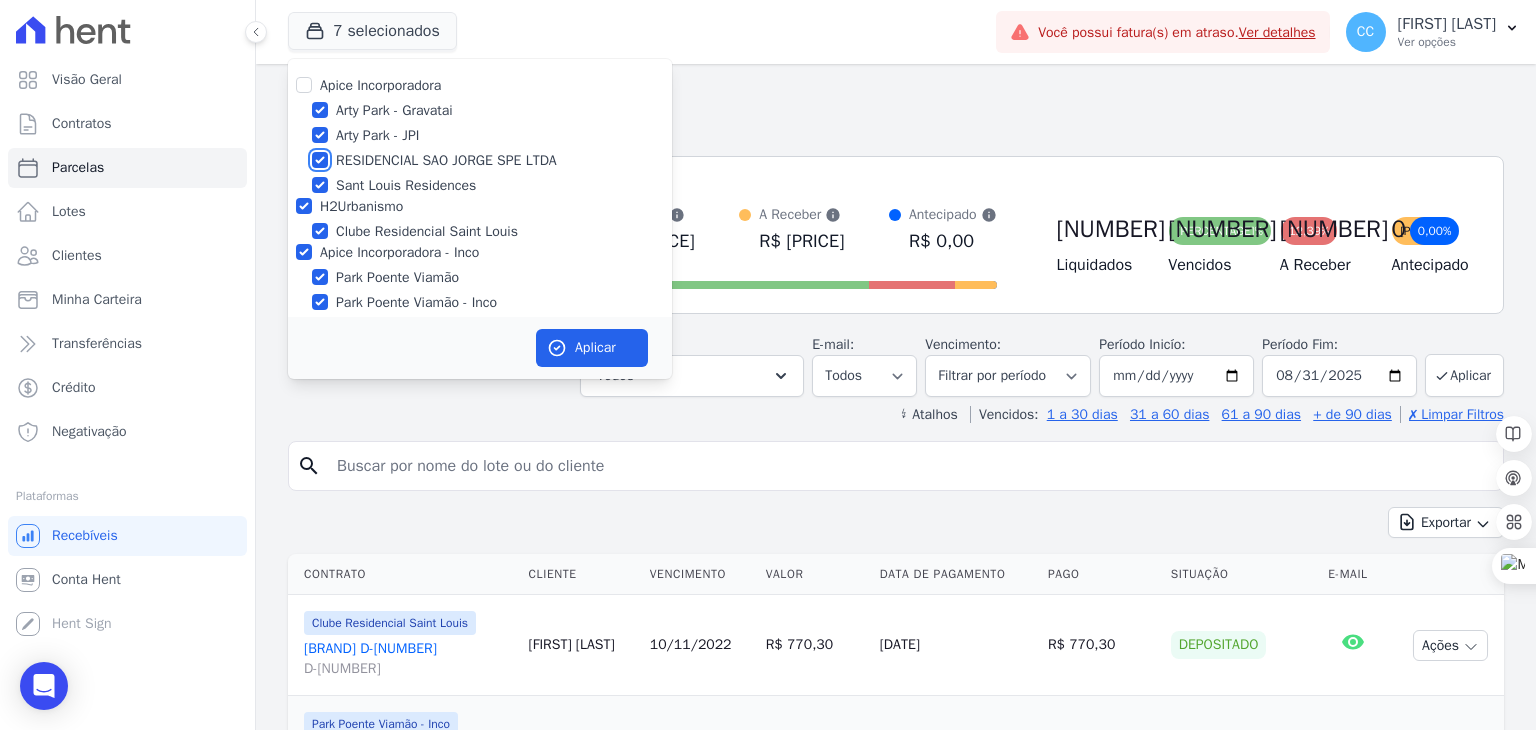 checkbox on "false" 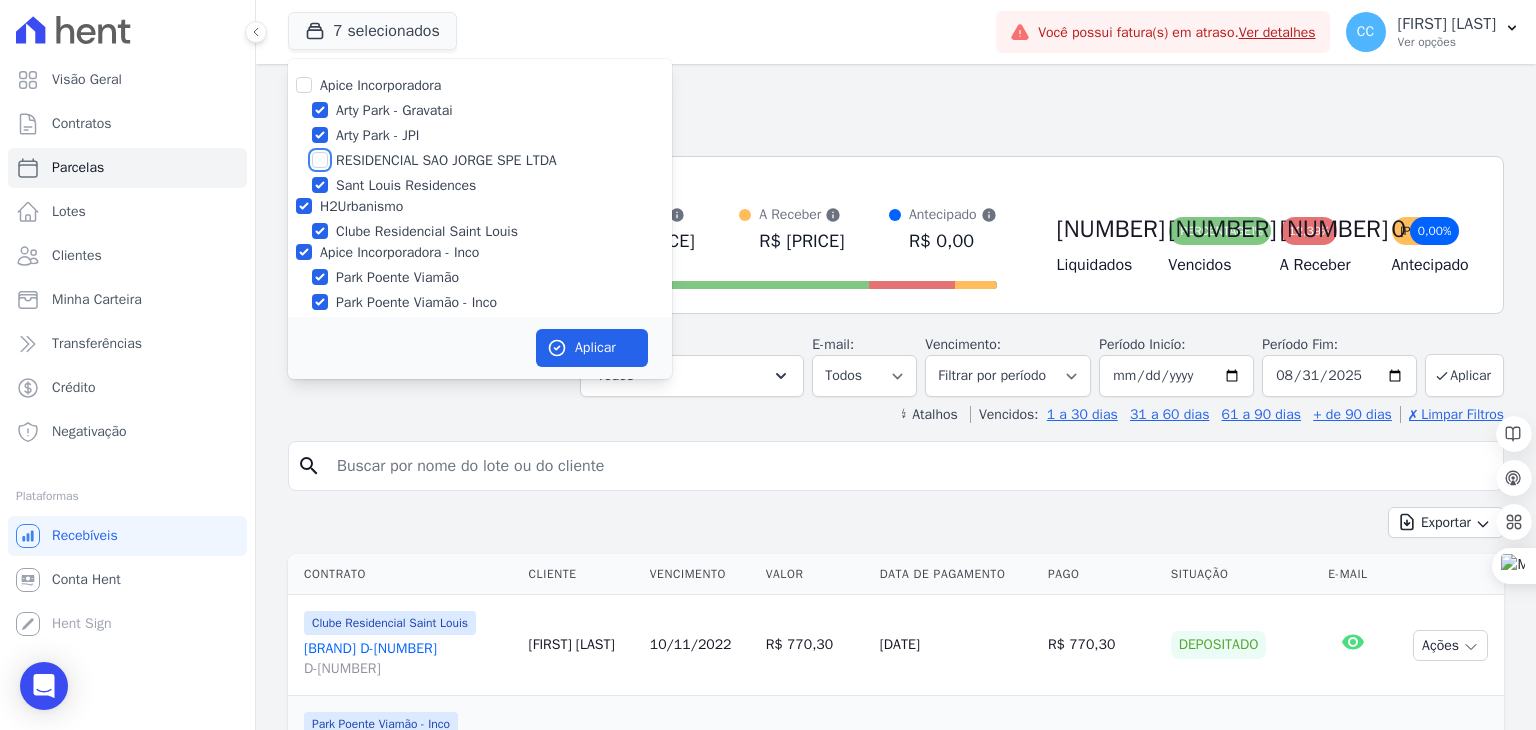 checkbox on "false" 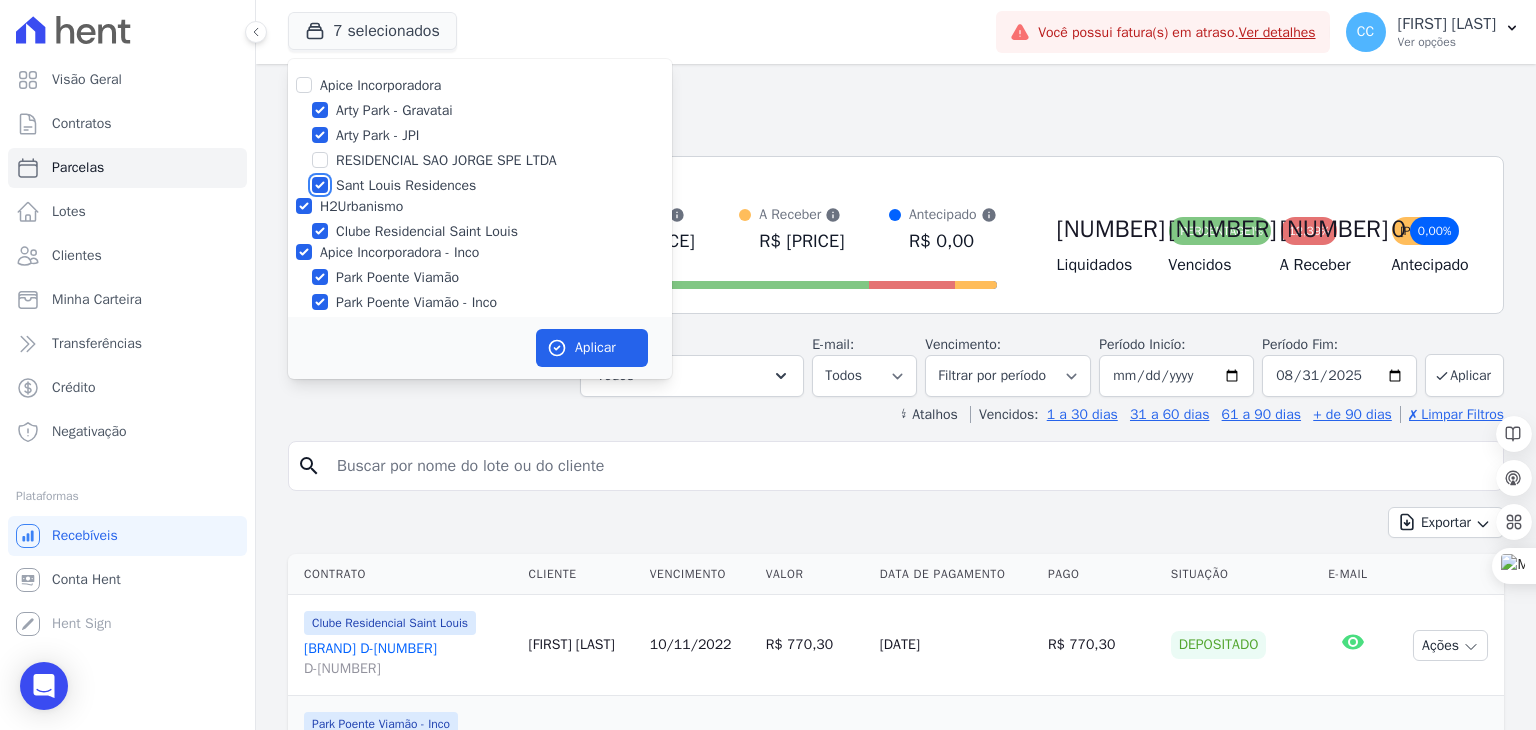 click on "Sant Louis Residences" at bounding box center [320, 185] 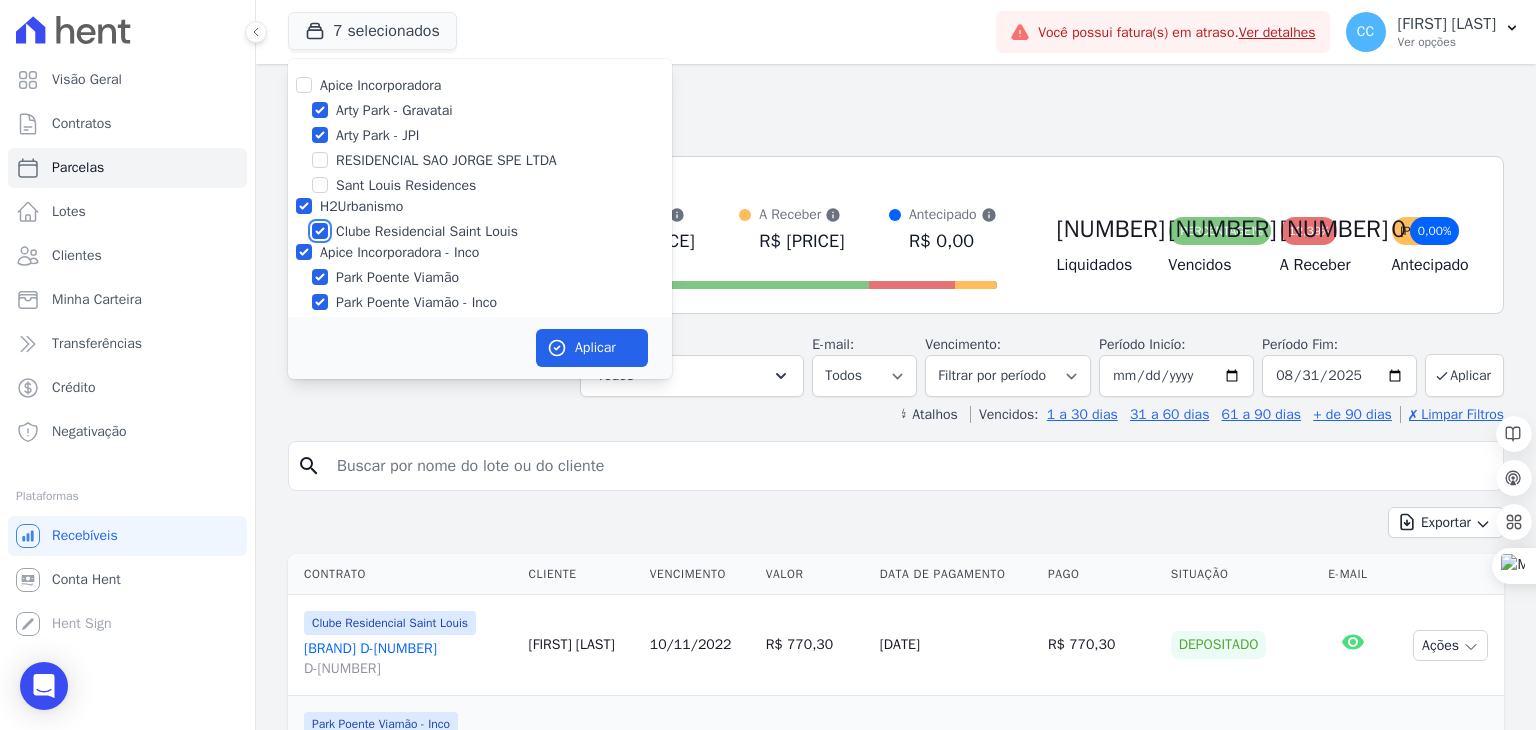 click on "Clube Residencial Saint Louis" at bounding box center (320, 231) 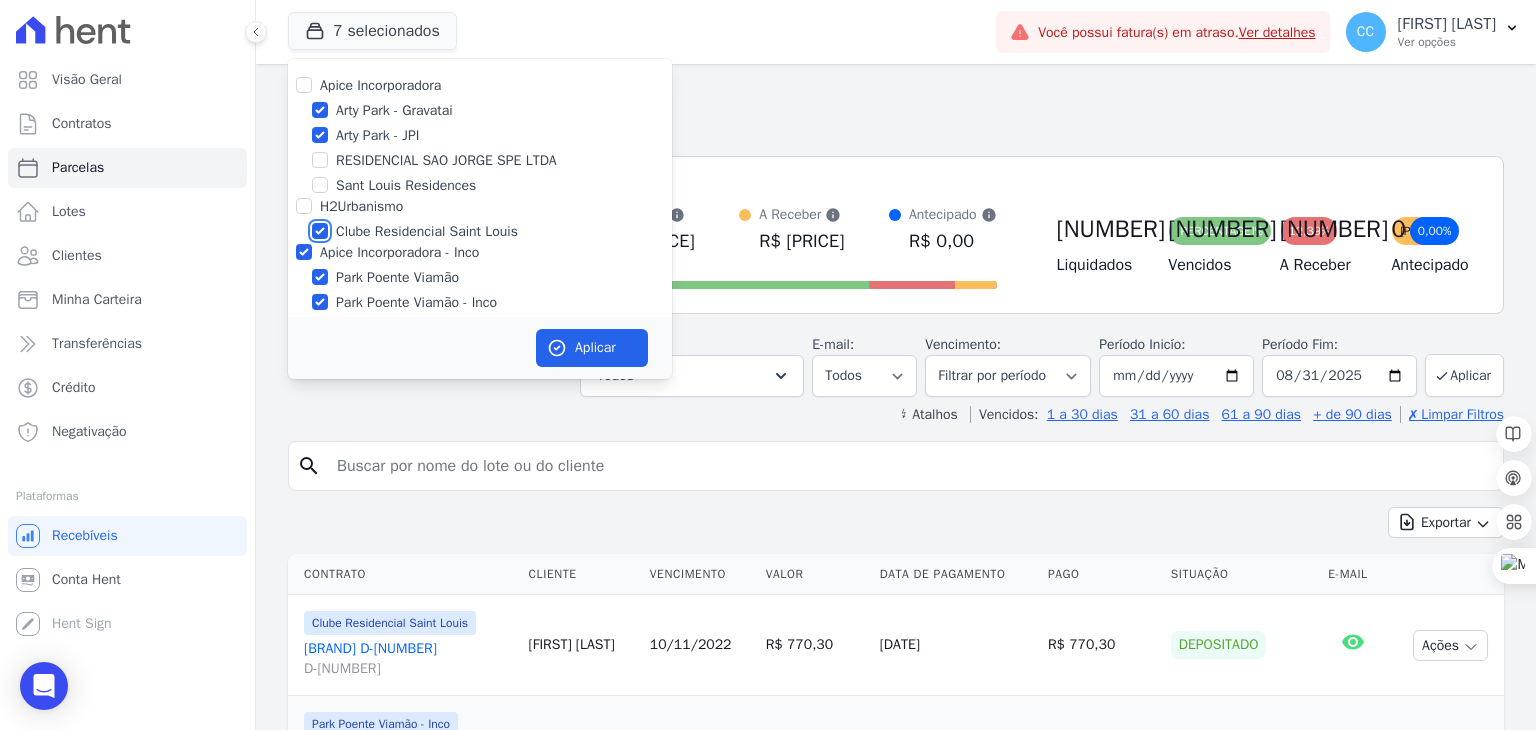 checkbox on "false" 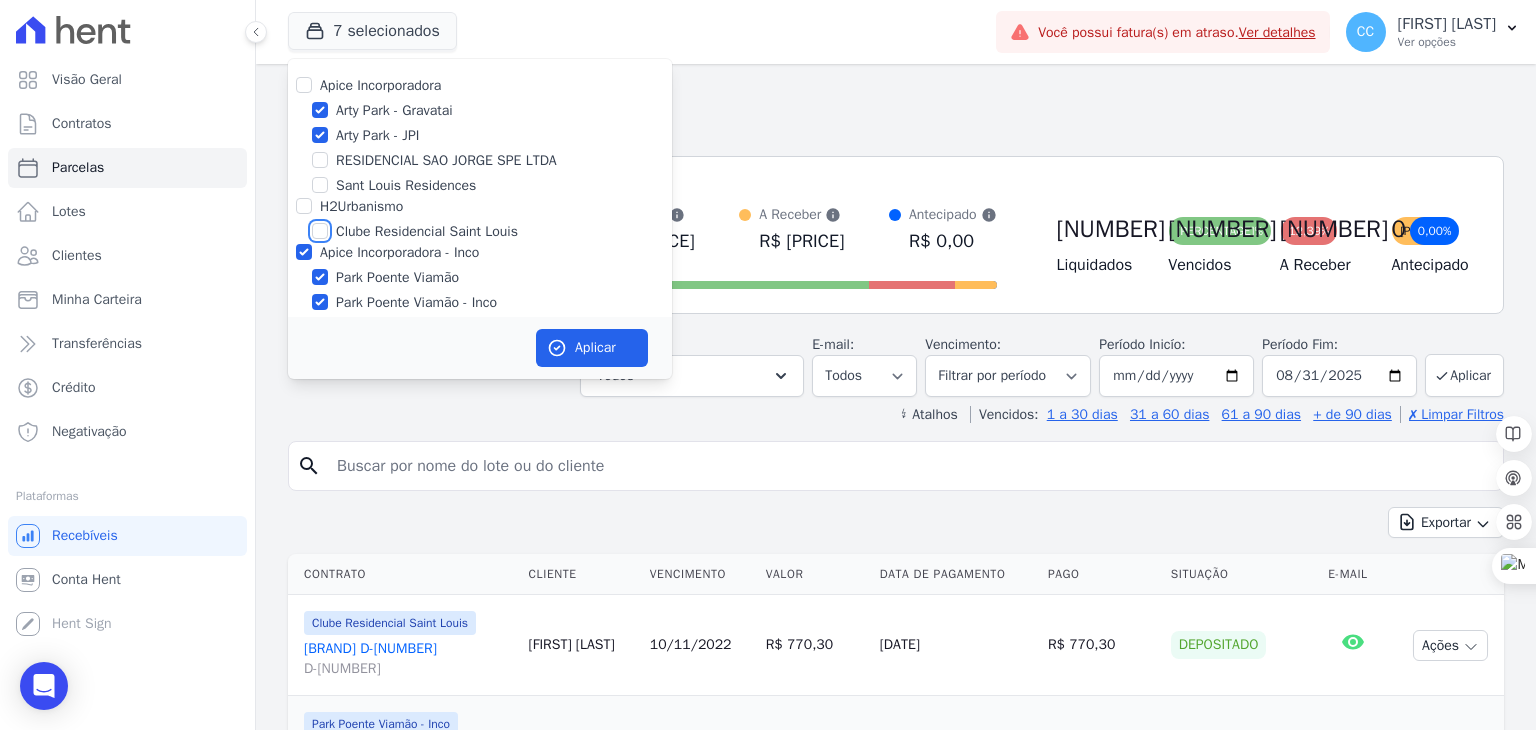 checkbox on "false" 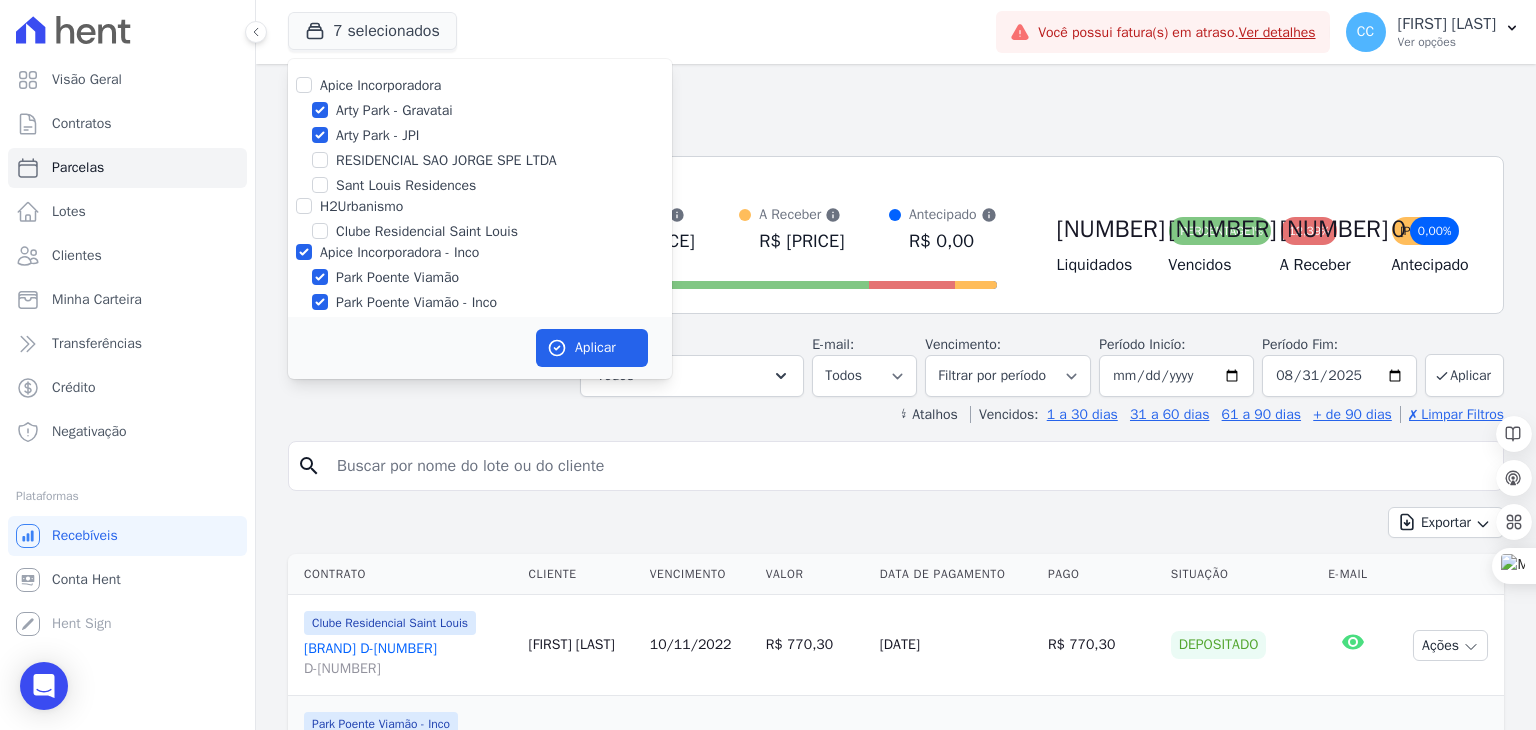click on "Todas
de  01/01/2021  a  31/08/2025" at bounding box center [896, 128] 